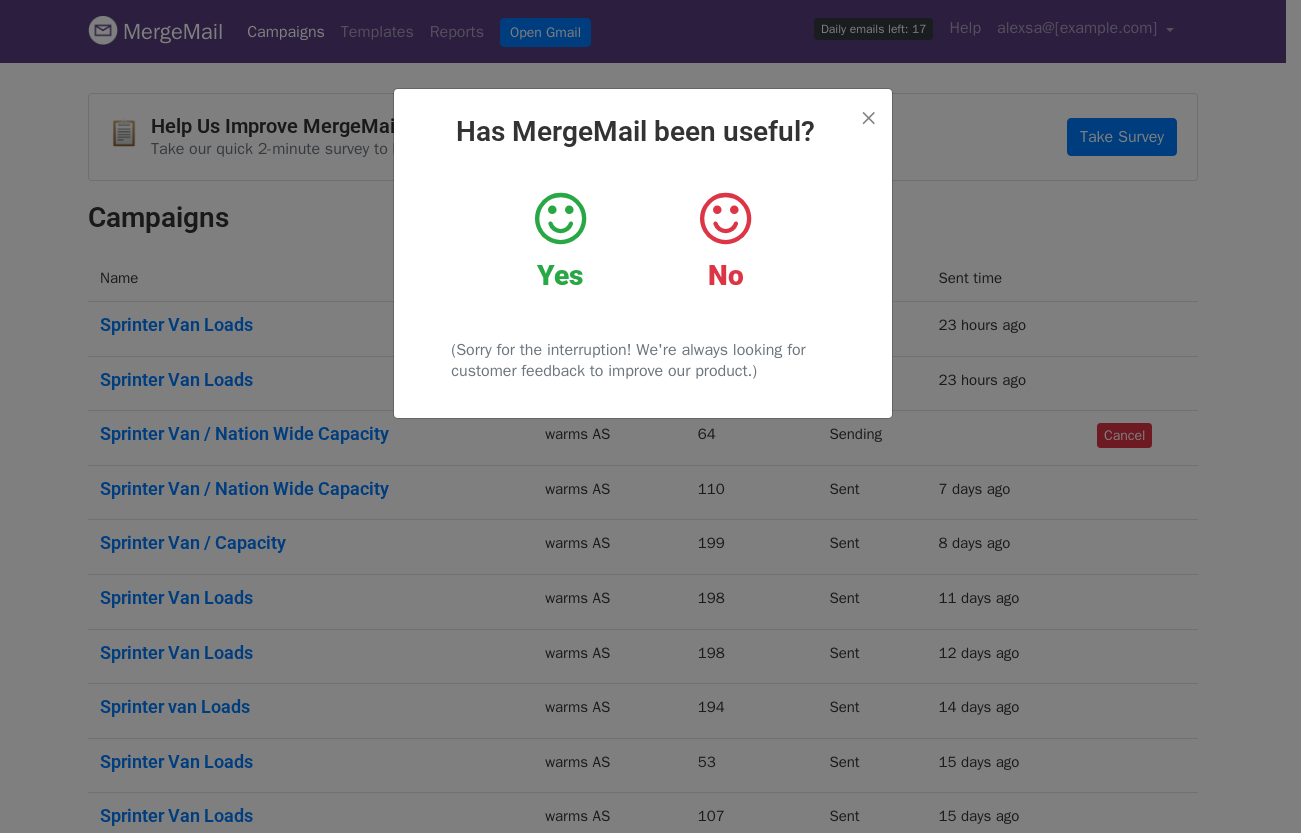 scroll, scrollTop: 0, scrollLeft: 0, axis: both 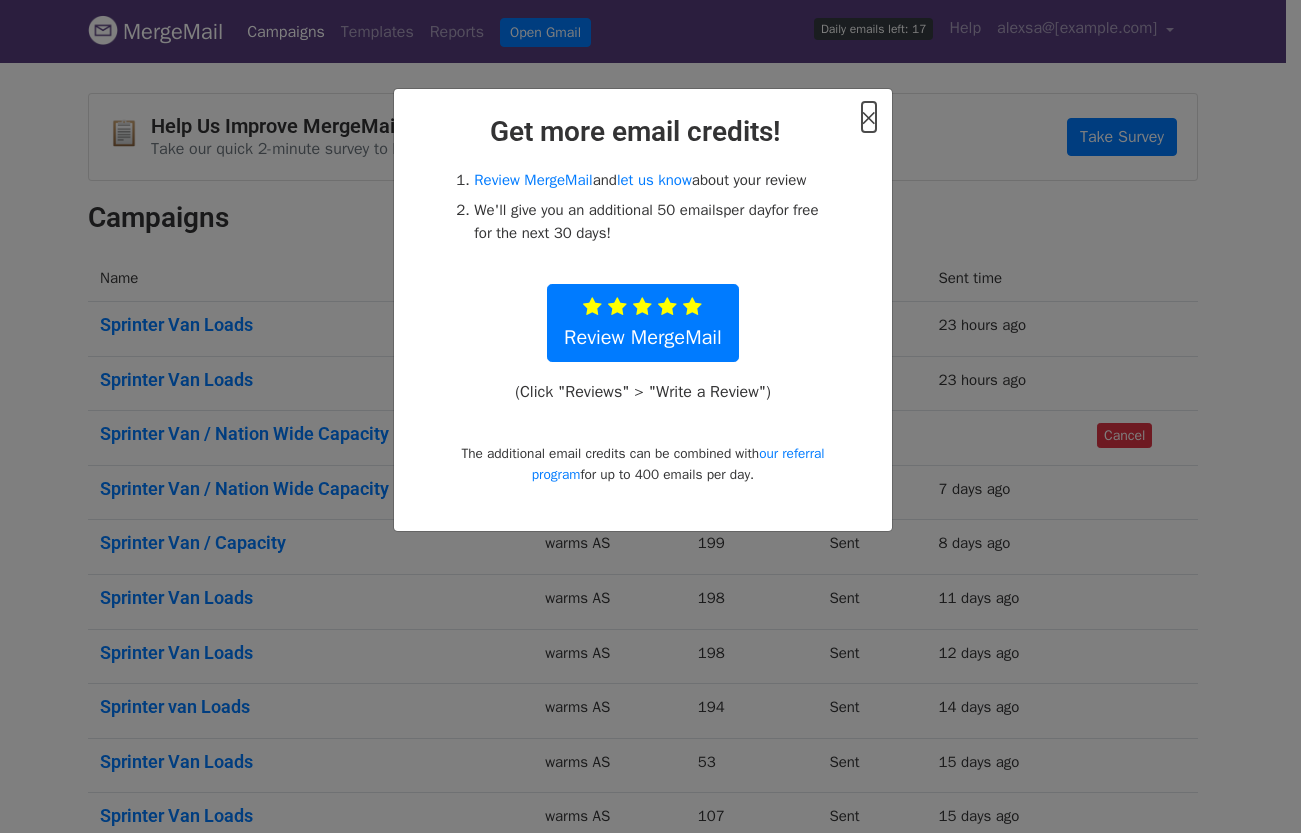 click on "×" at bounding box center [869, 117] 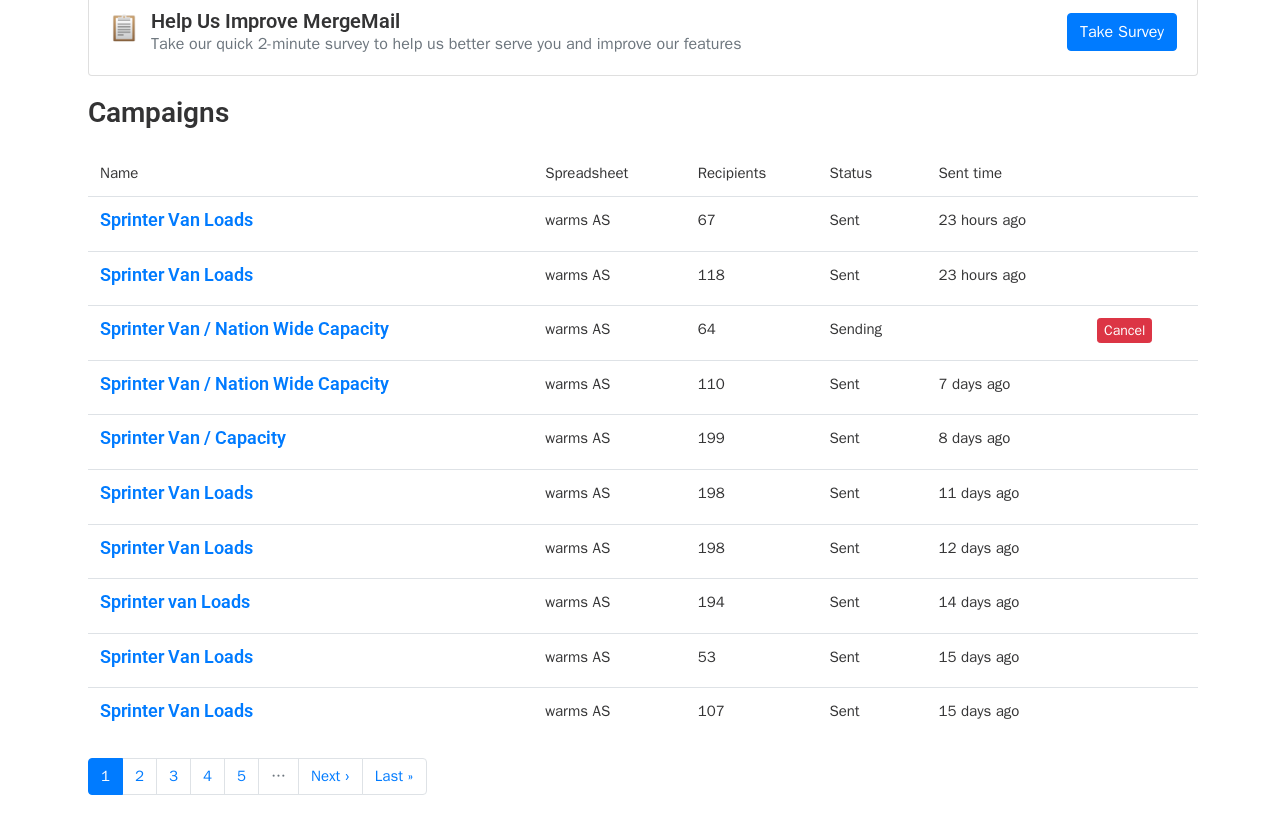 scroll, scrollTop: 0, scrollLeft: 0, axis: both 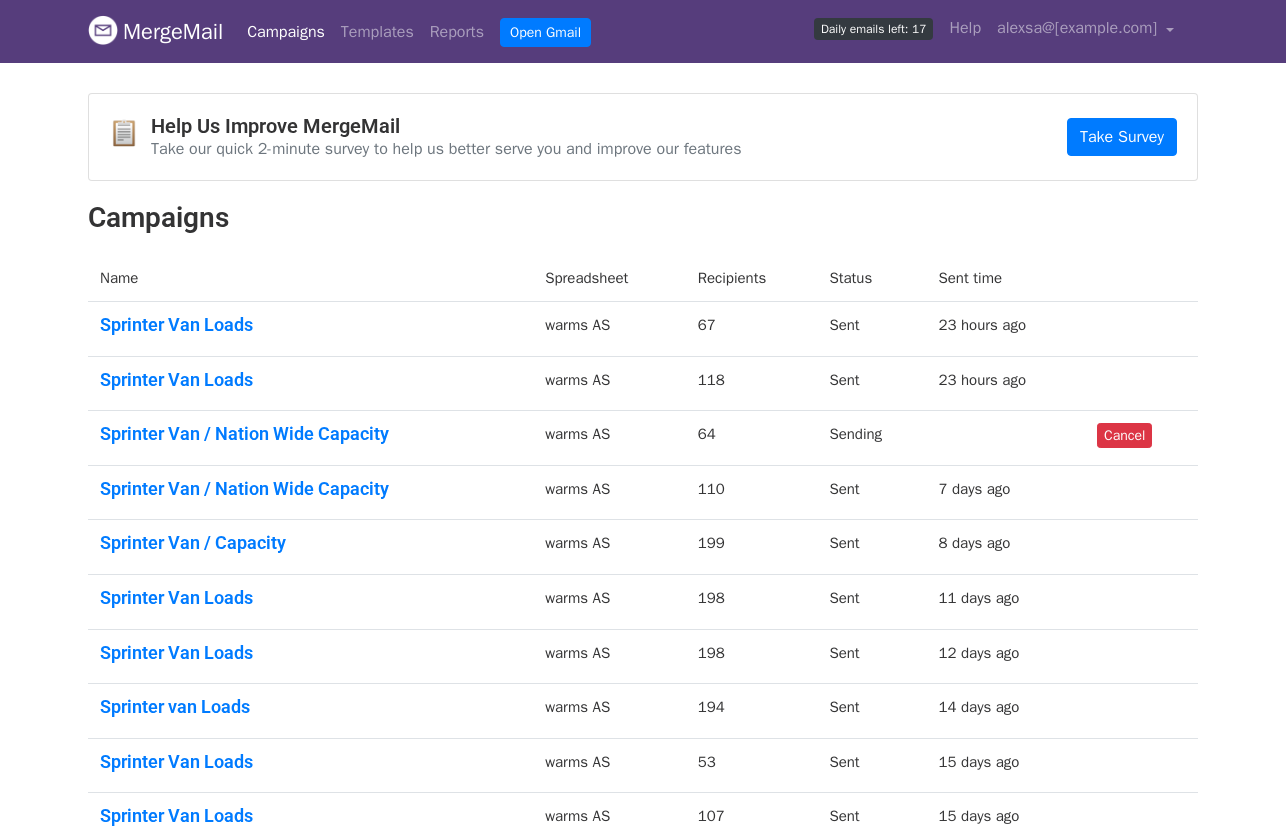 click on "MergeMail" at bounding box center (155, 32) 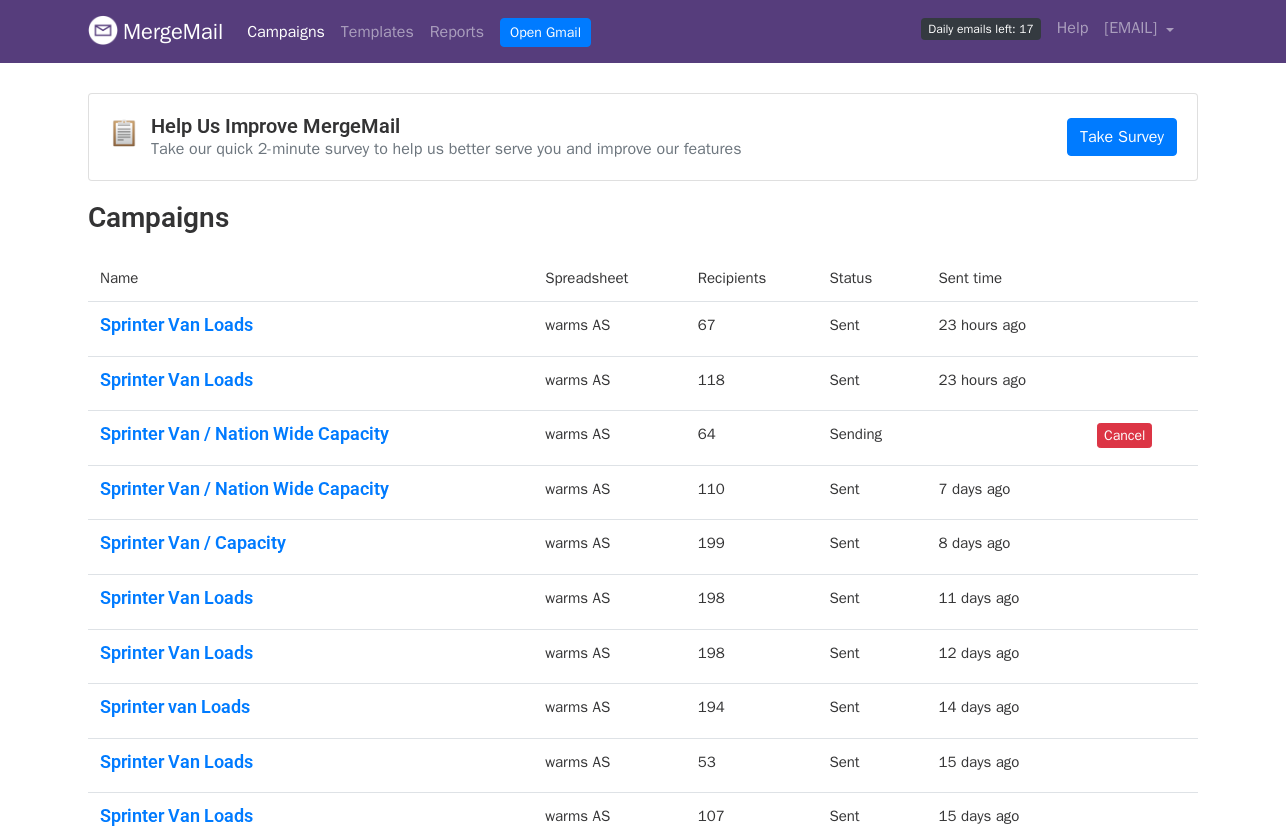 scroll, scrollTop: 0, scrollLeft: 0, axis: both 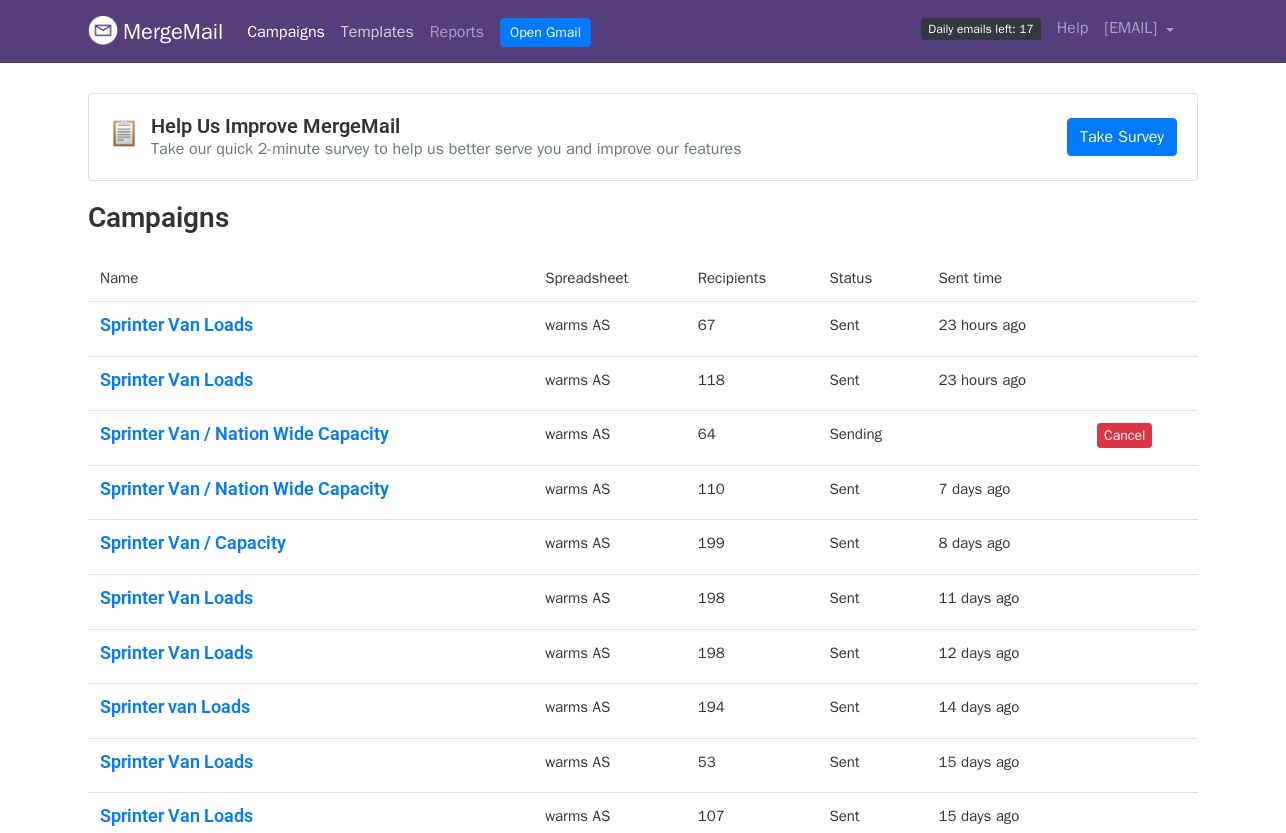 click on "Templates" at bounding box center (377, 32) 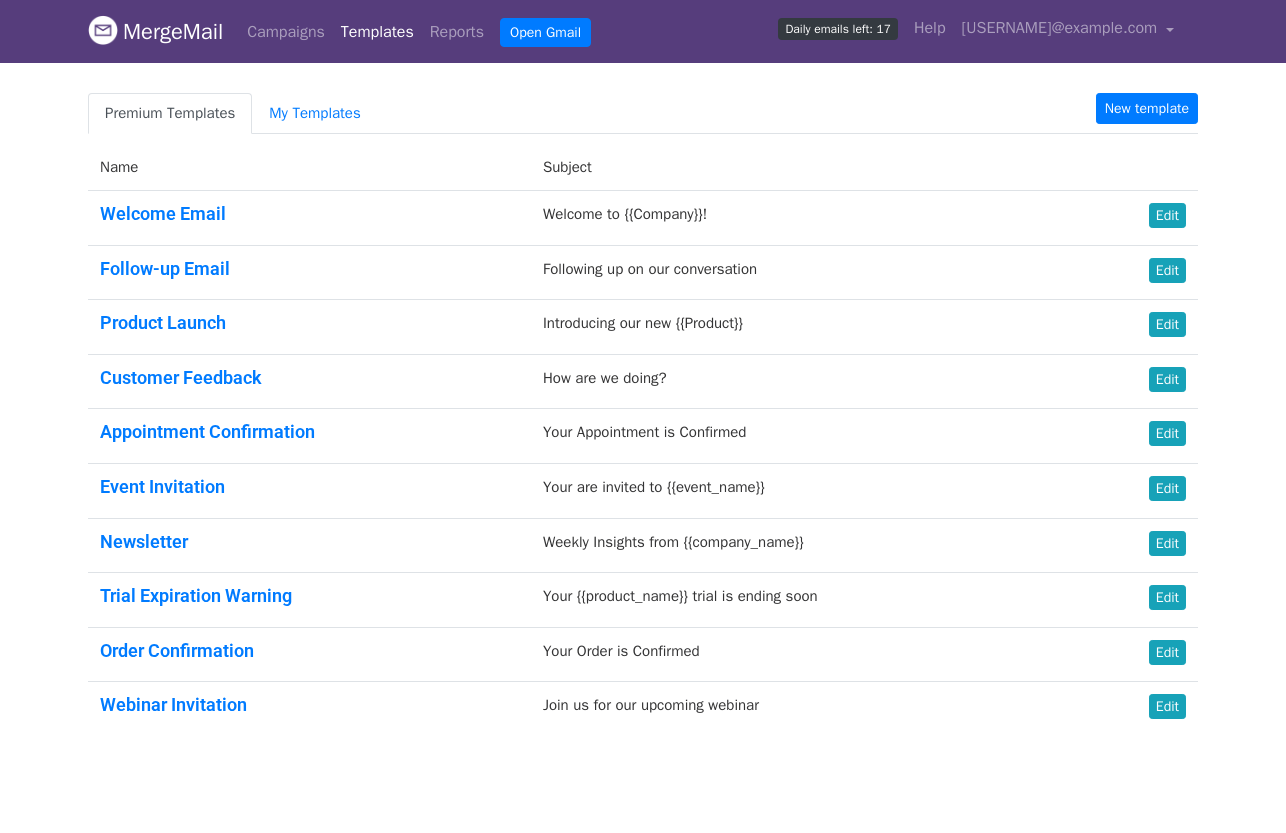 scroll, scrollTop: 0, scrollLeft: 0, axis: both 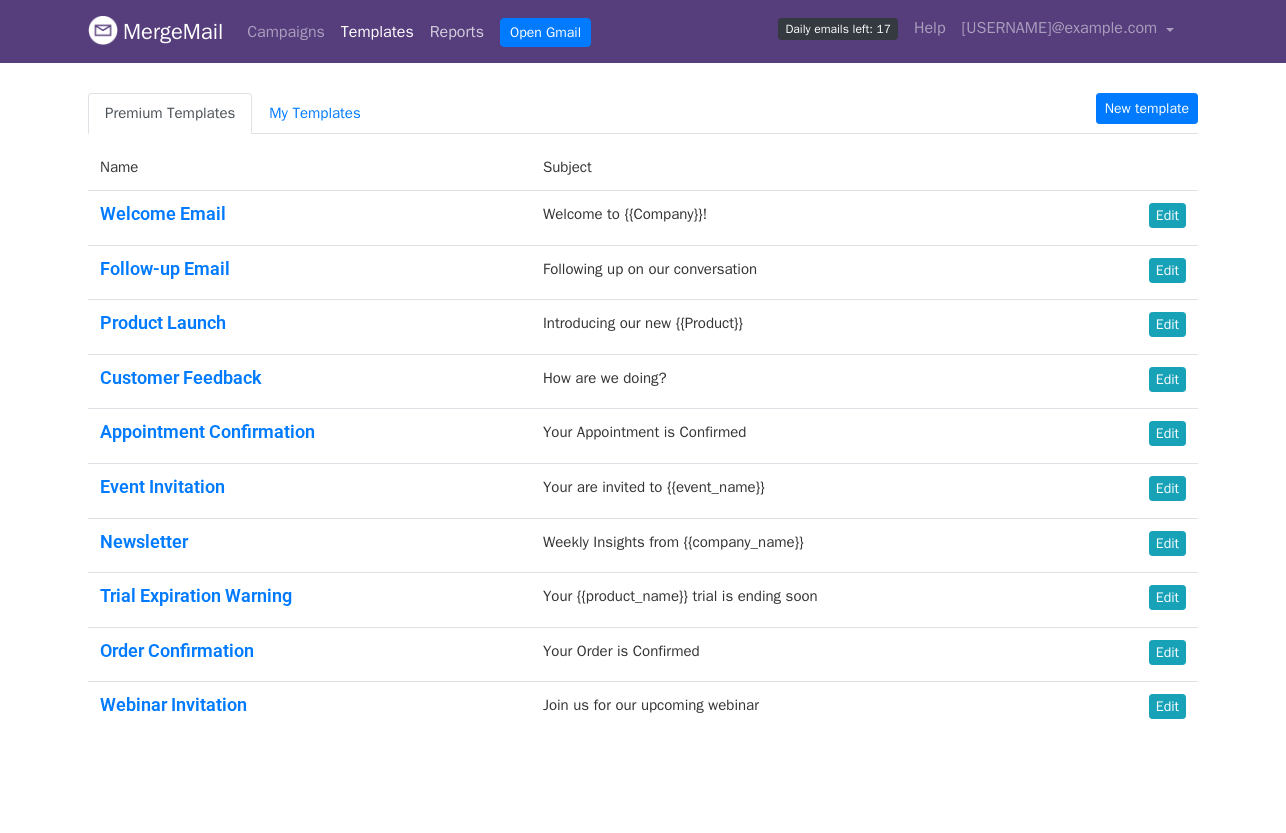 click on "Reports" at bounding box center [457, 32] 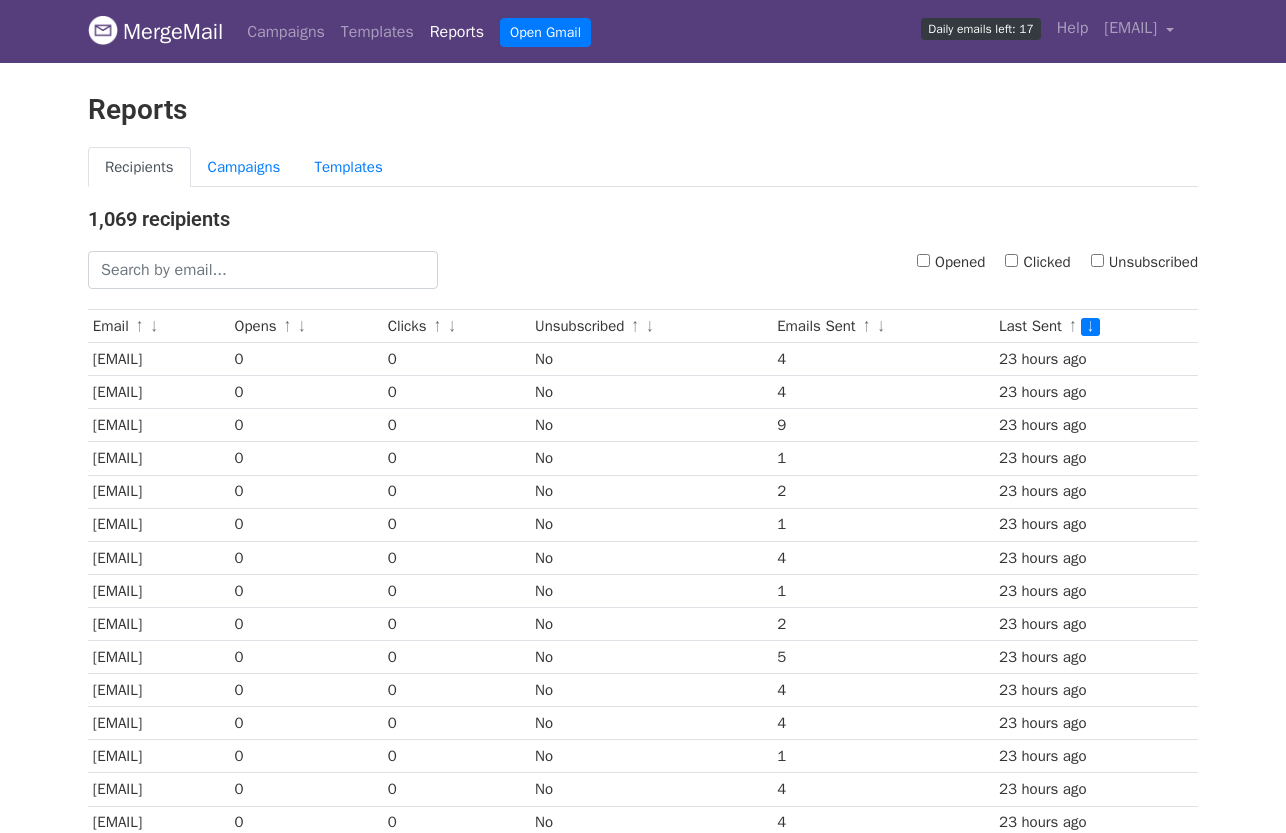 scroll, scrollTop: 0, scrollLeft: 0, axis: both 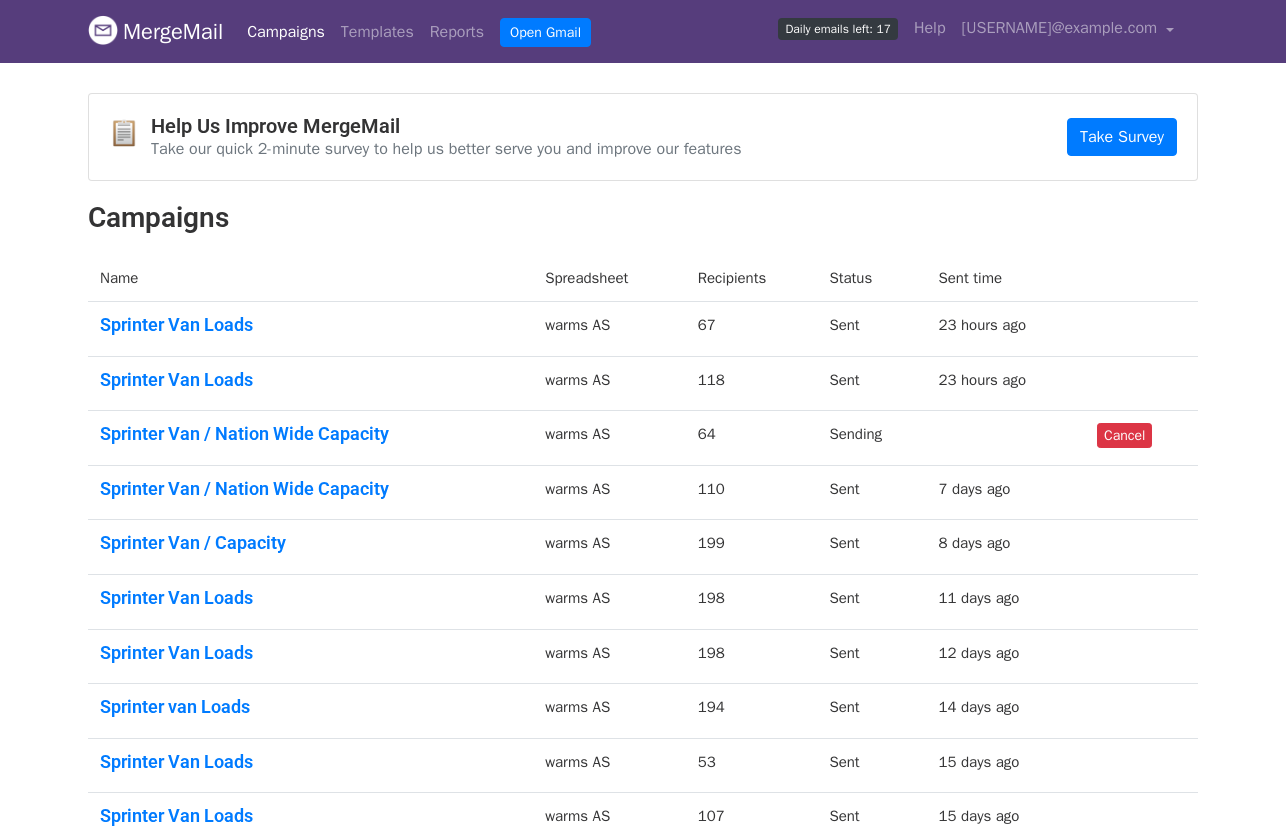 click on "MergeMail" at bounding box center (155, 32) 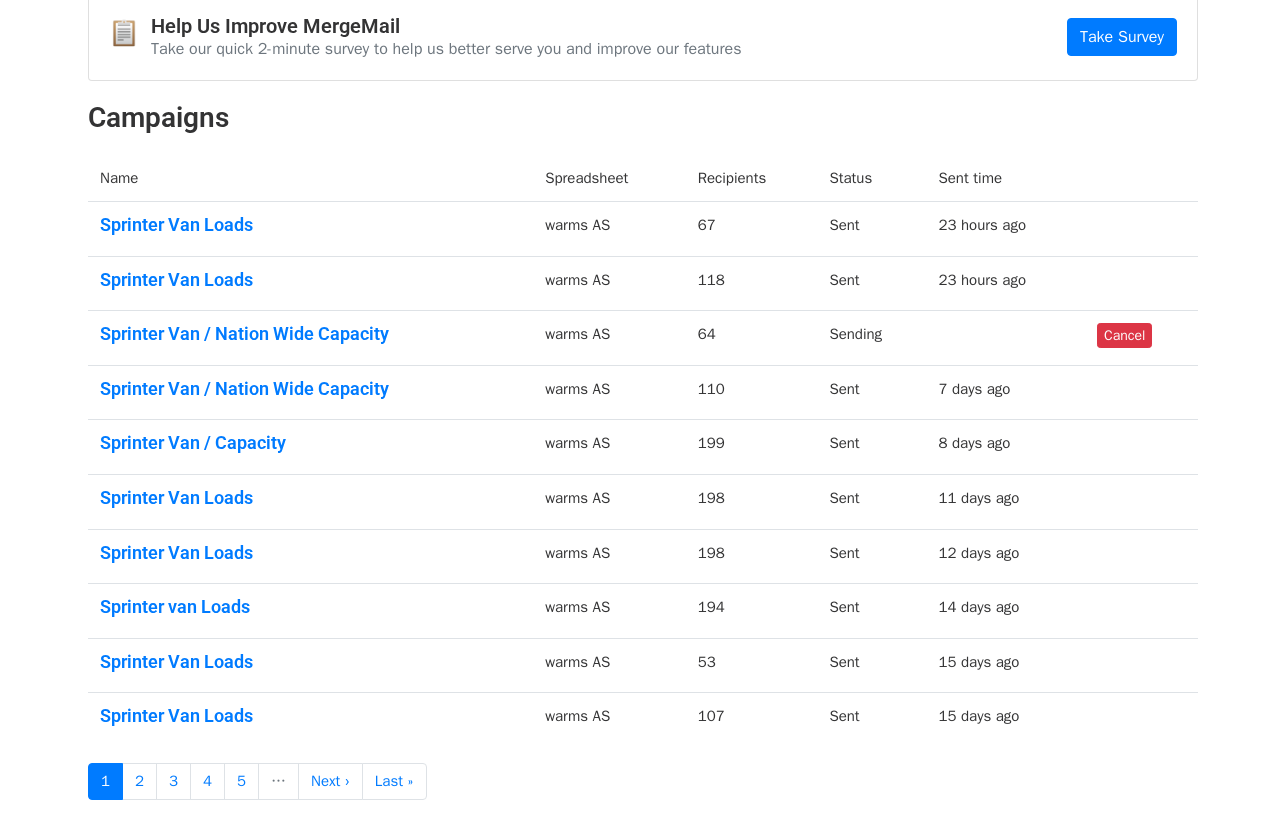 scroll, scrollTop: 0, scrollLeft: 0, axis: both 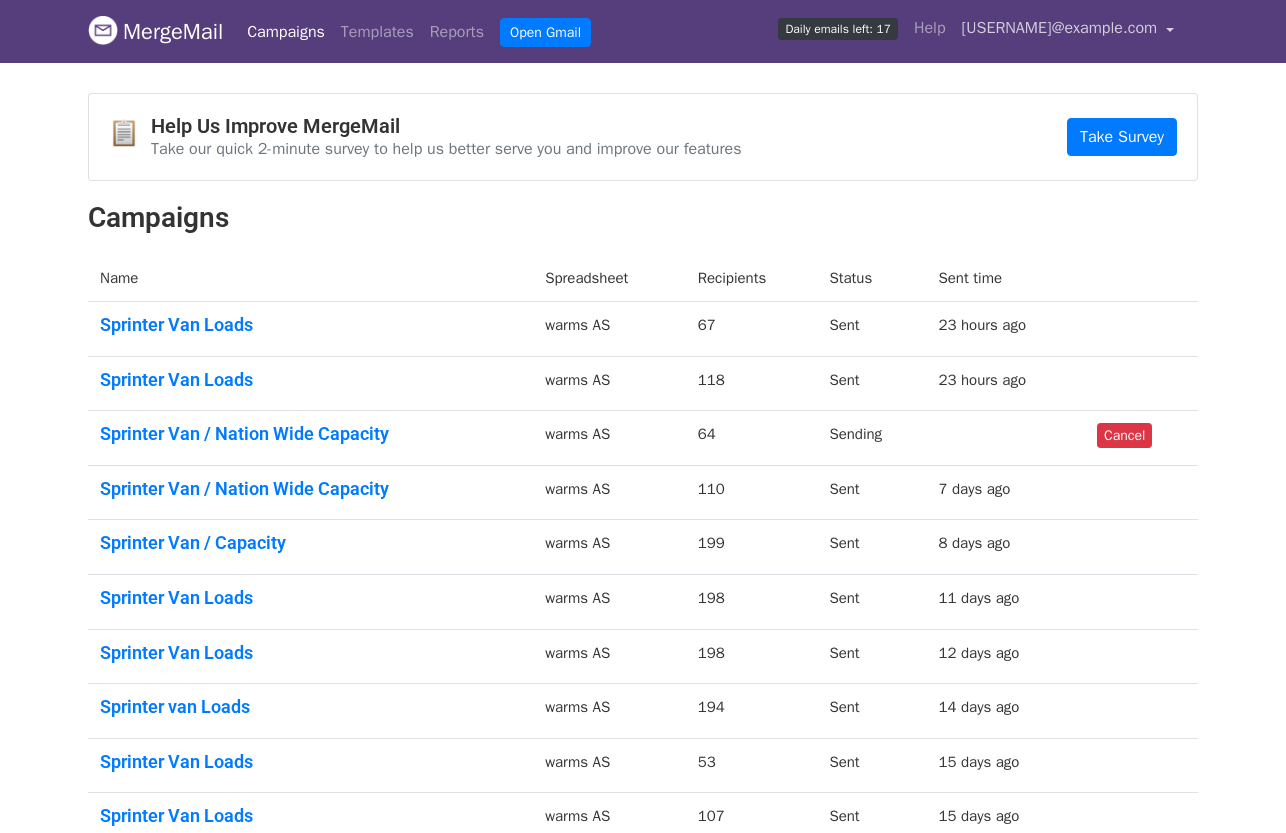 click on "[USERNAME]@example.com" at bounding box center (1068, 31) 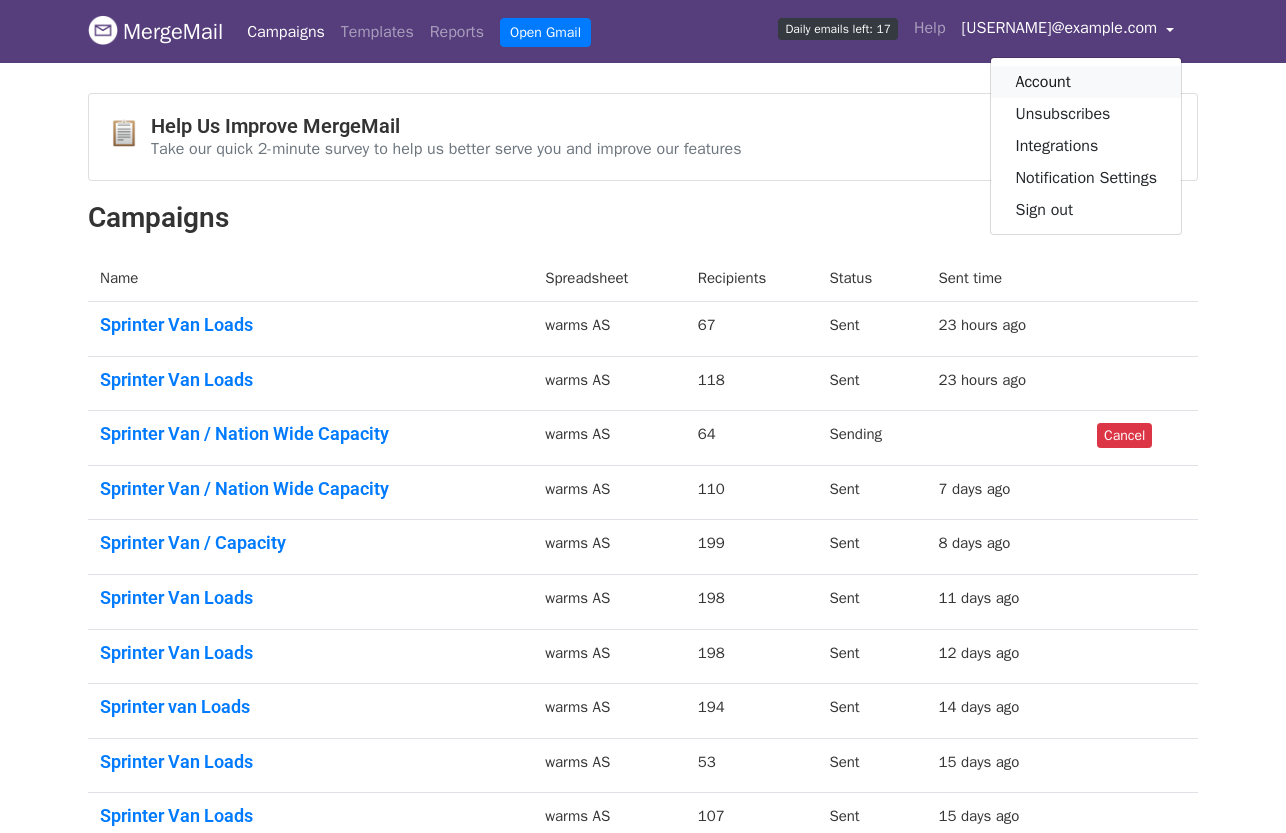 click on "Account" at bounding box center [1086, 82] 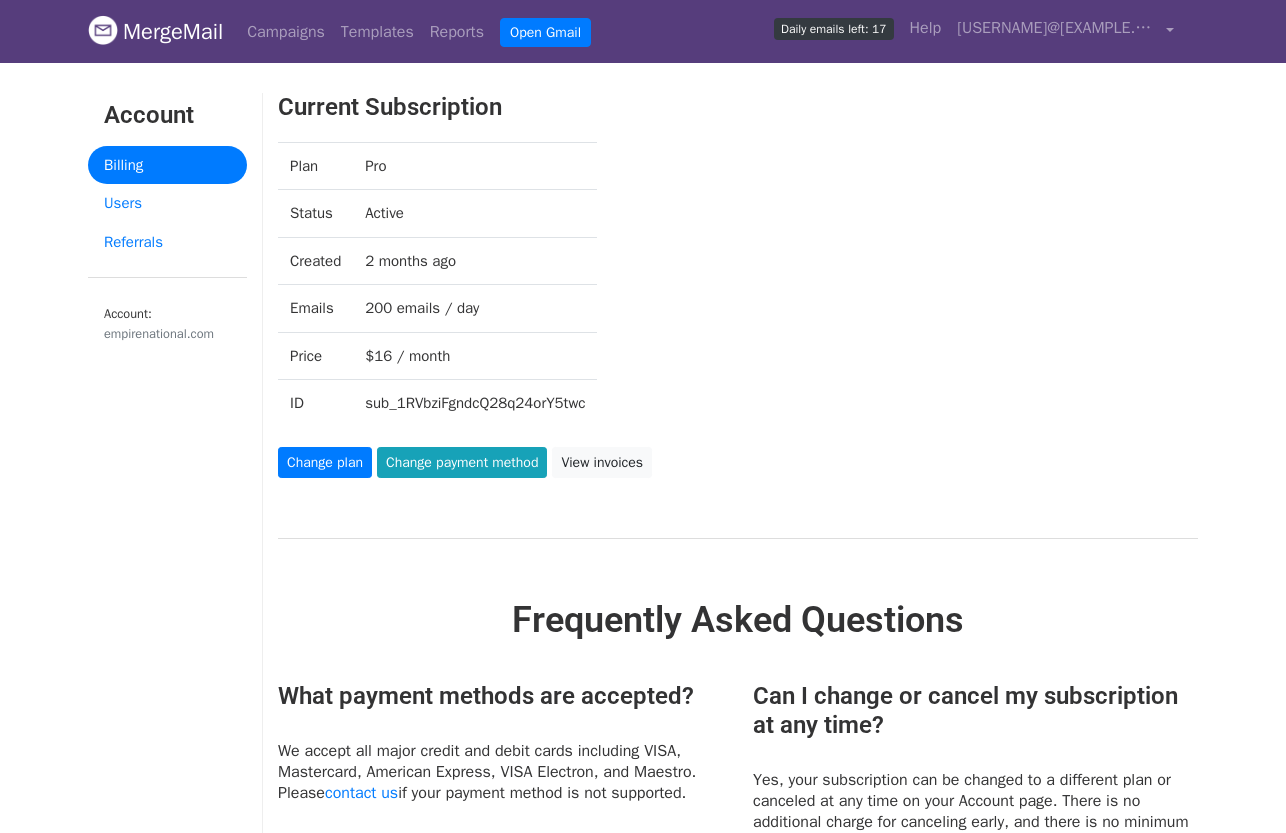 scroll, scrollTop: 0, scrollLeft: 0, axis: both 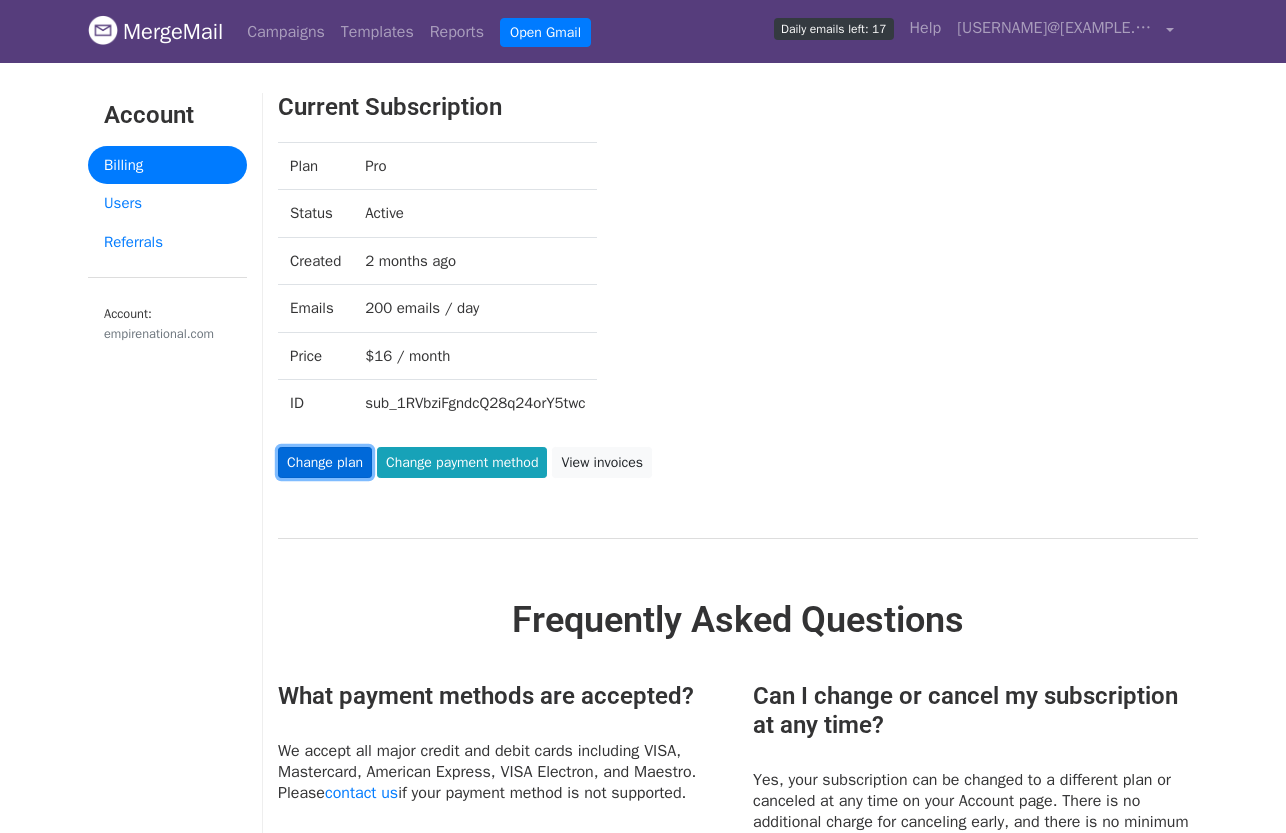 click on "Change plan" at bounding box center (325, 462) 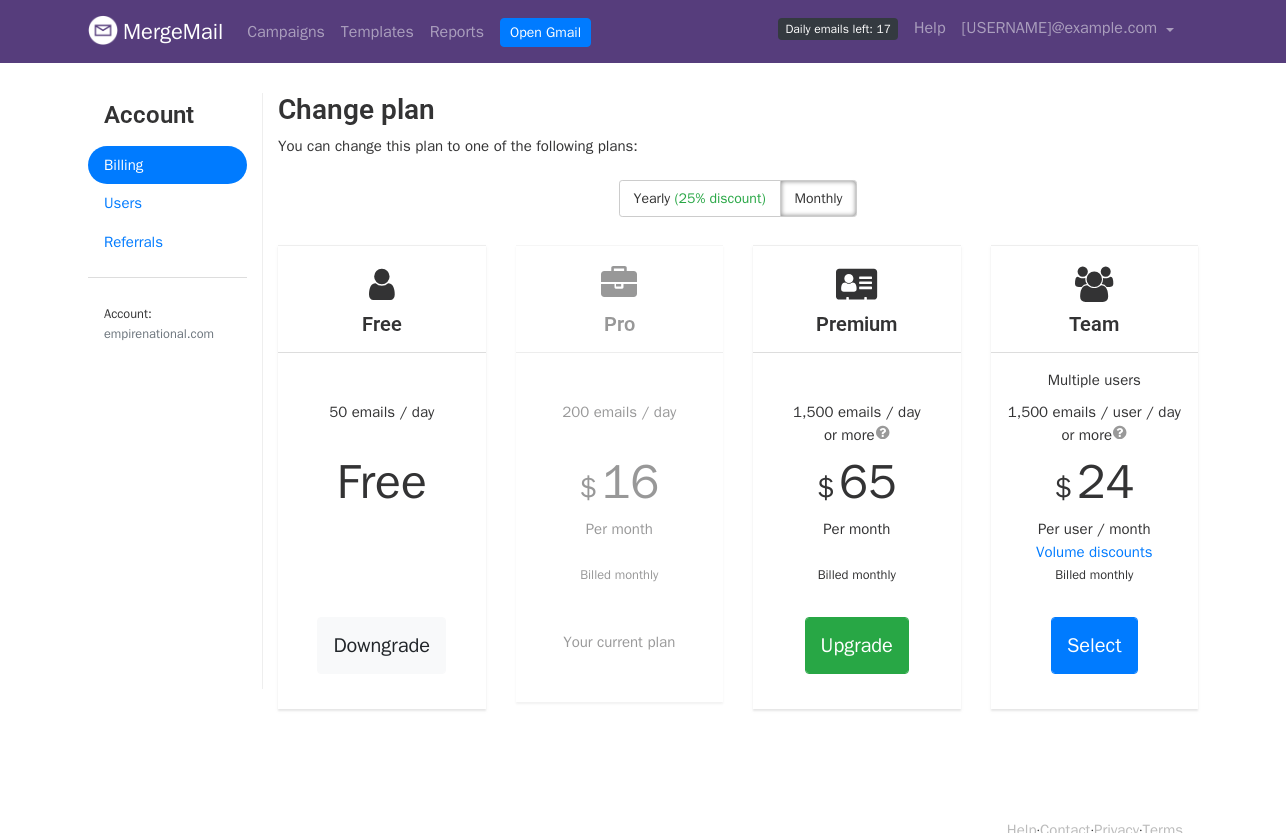 scroll, scrollTop: 0, scrollLeft: 0, axis: both 